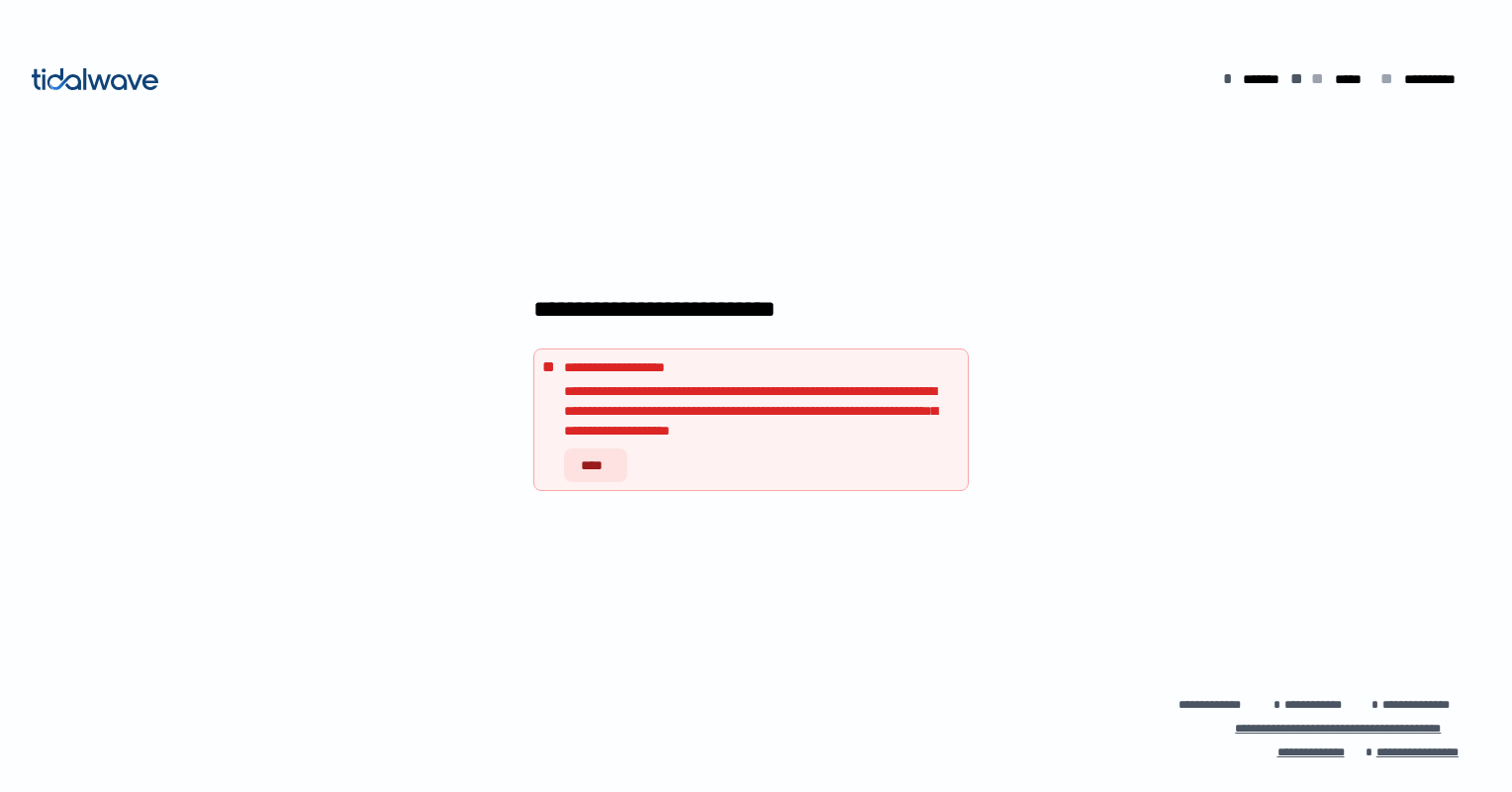scroll, scrollTop: 0, scrollLeft: 0, axis: both 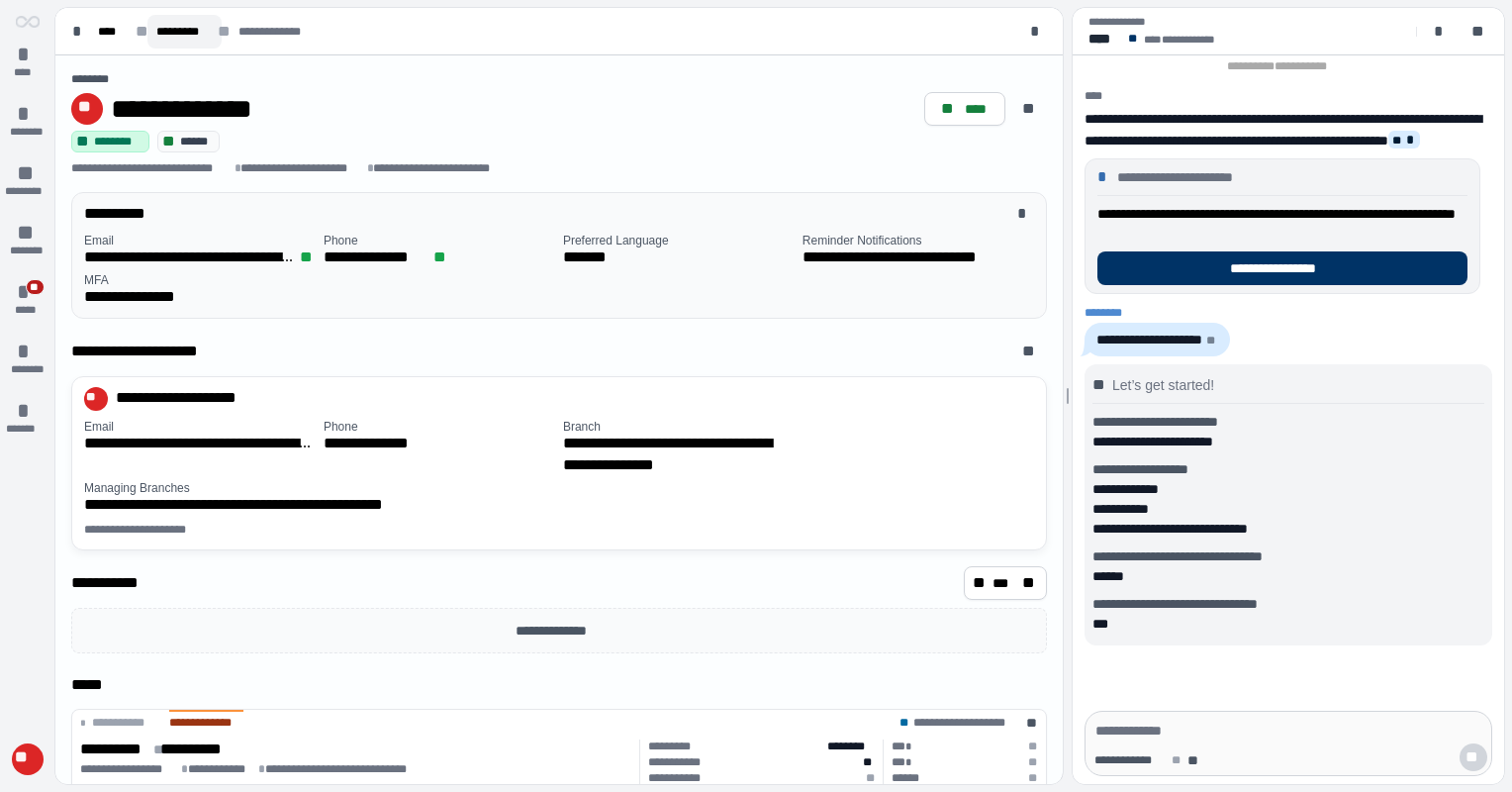 click on "*********" at bounding box center [184, 32] 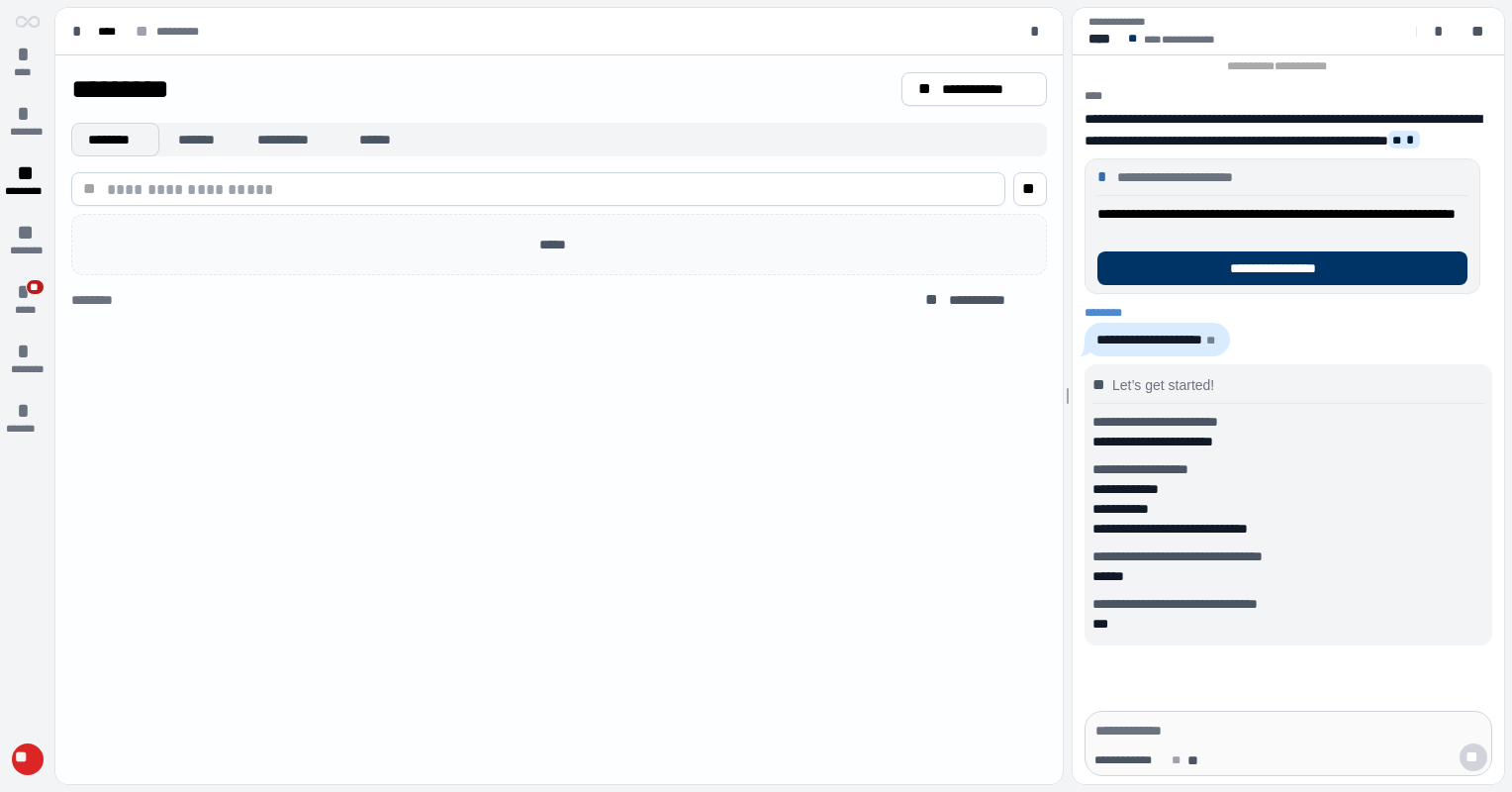 click on "********" at bounding box center (115, 140) 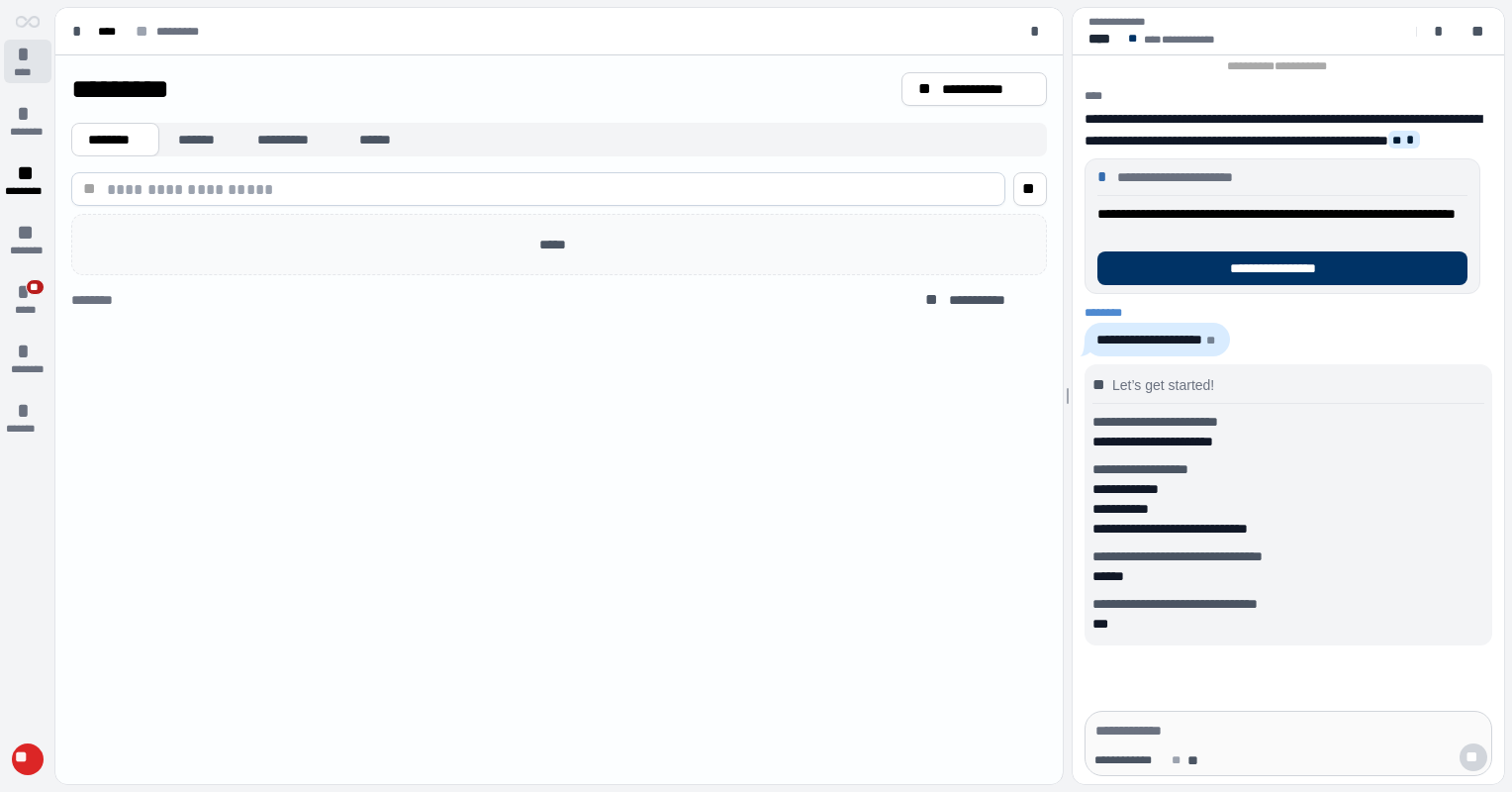 click on "*" at bounding box center (28, 54) 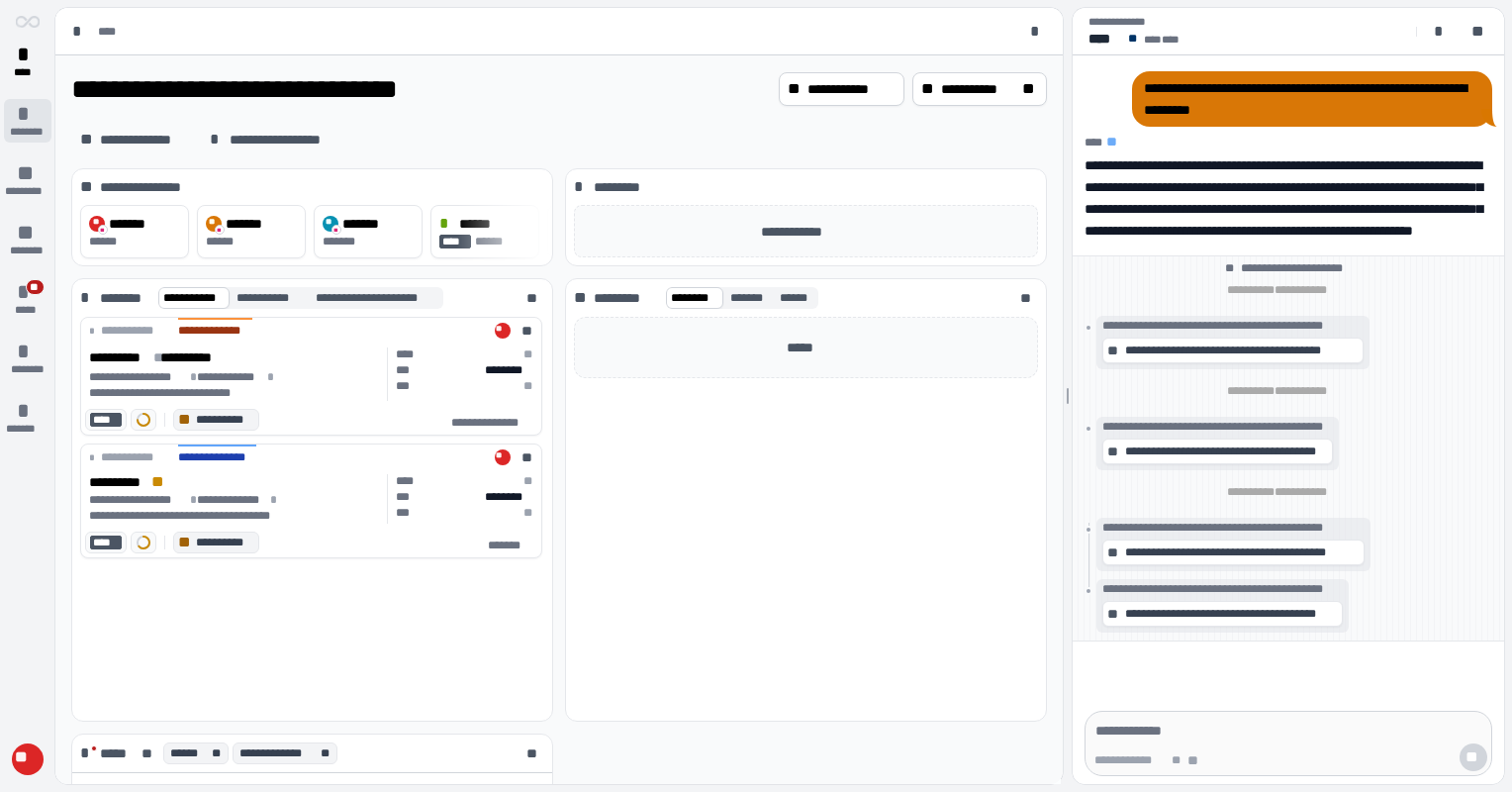 click on "*" at bounding box center [28, 114] 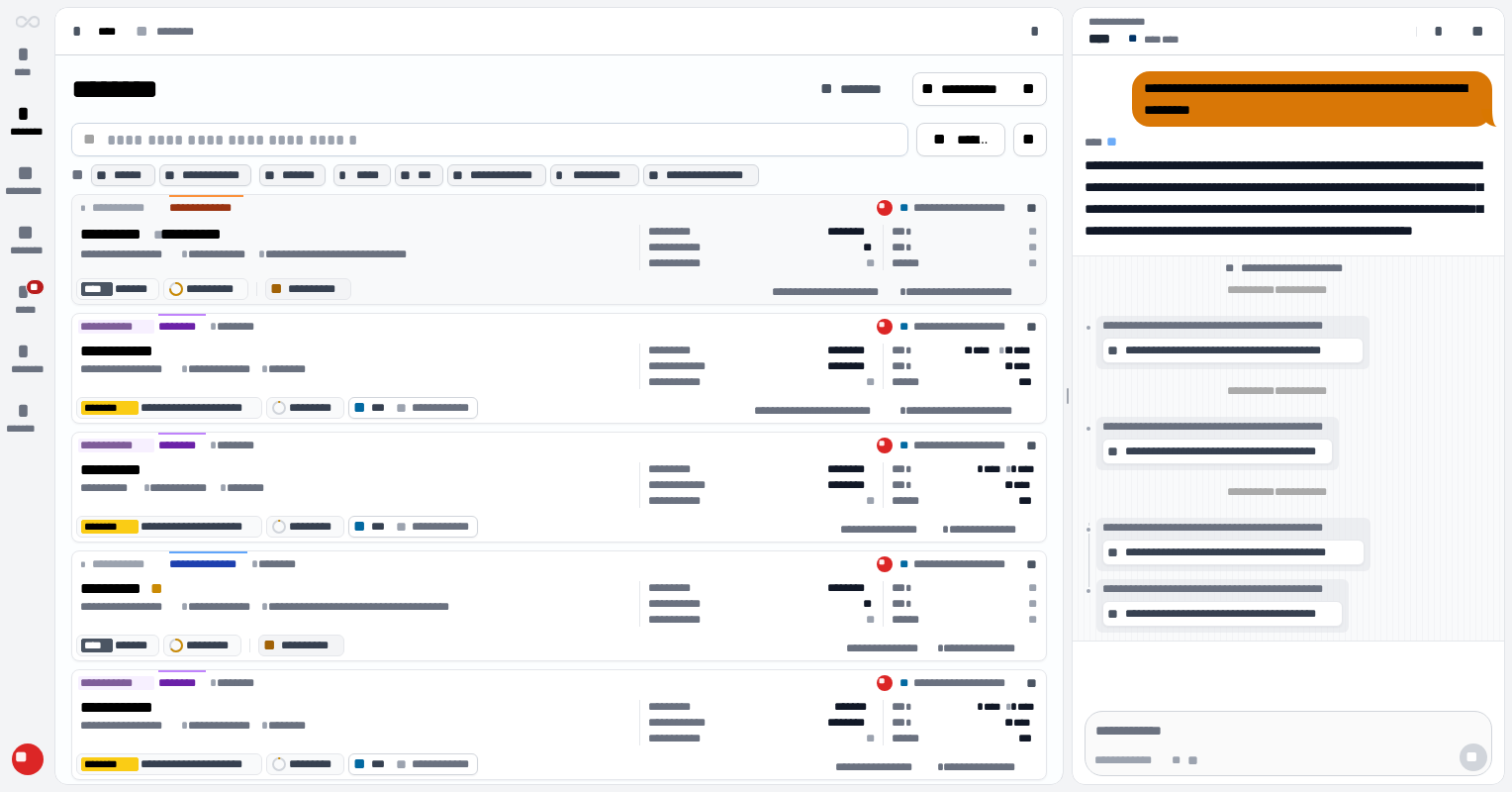 click on "**********" at bounding box center [559, 206] 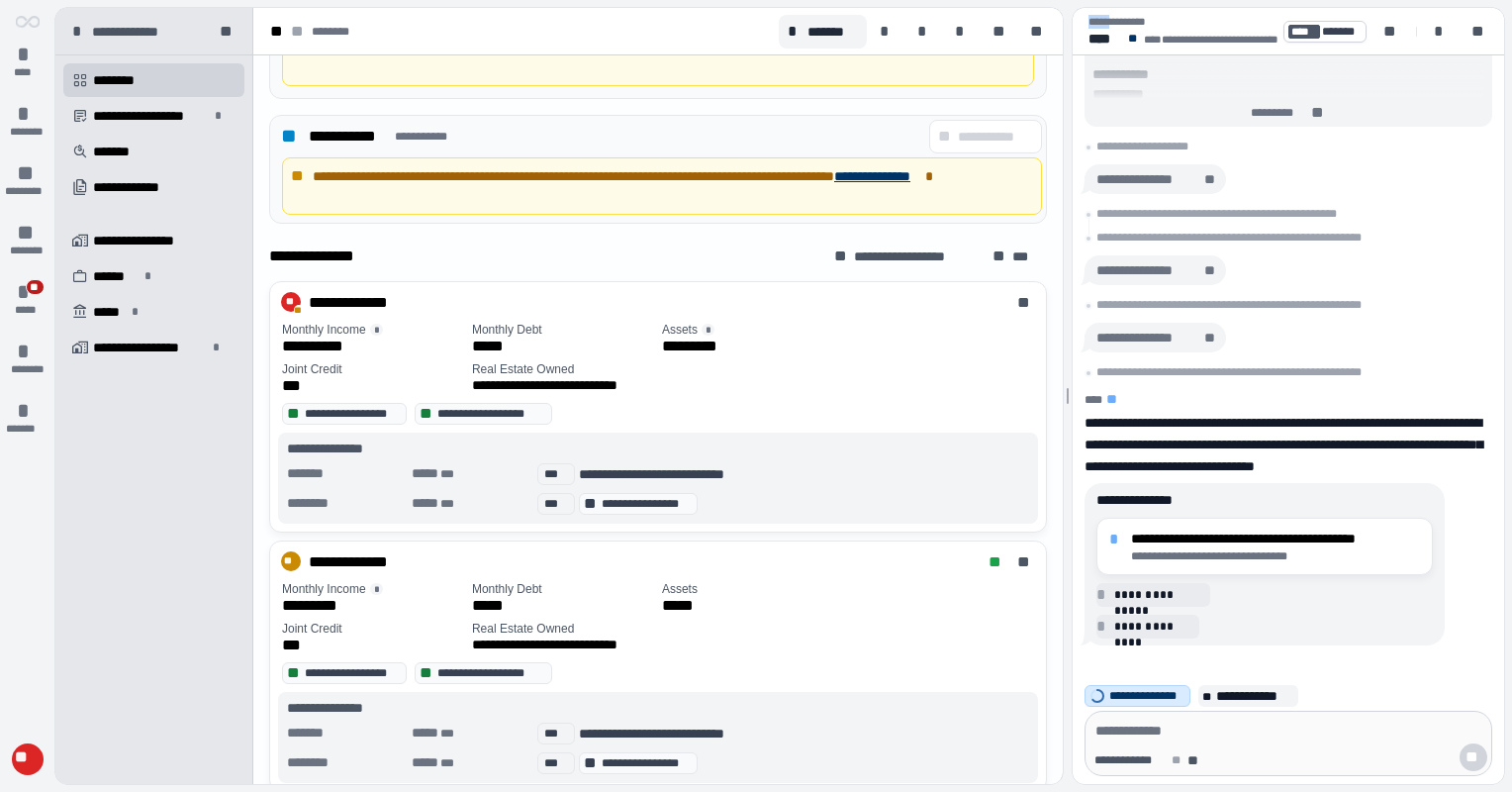 scroll, scrollTop: 990, scrollLeft: 0, axis: vertical 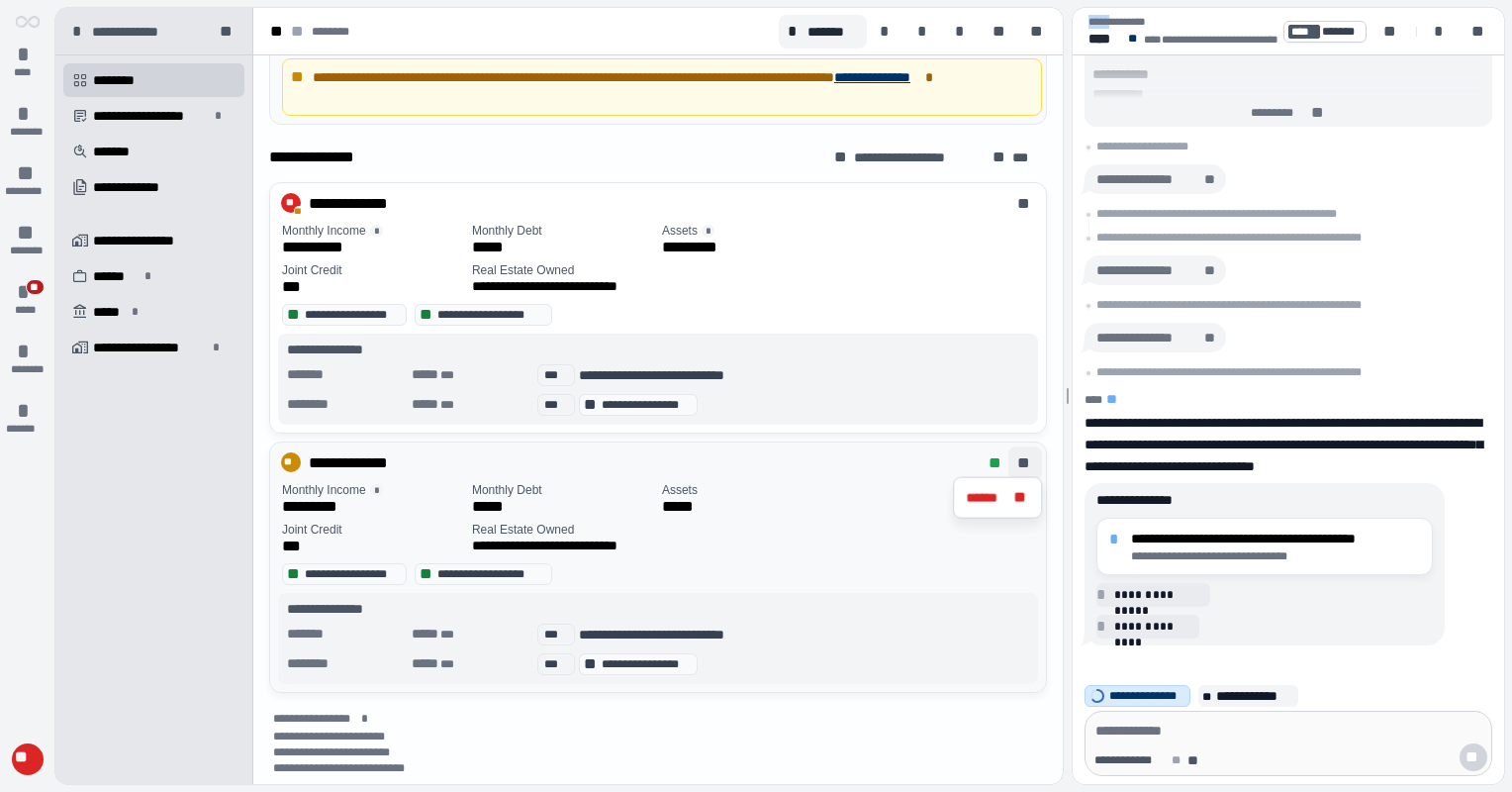 click on "**" at bounding box center (1025, 463) 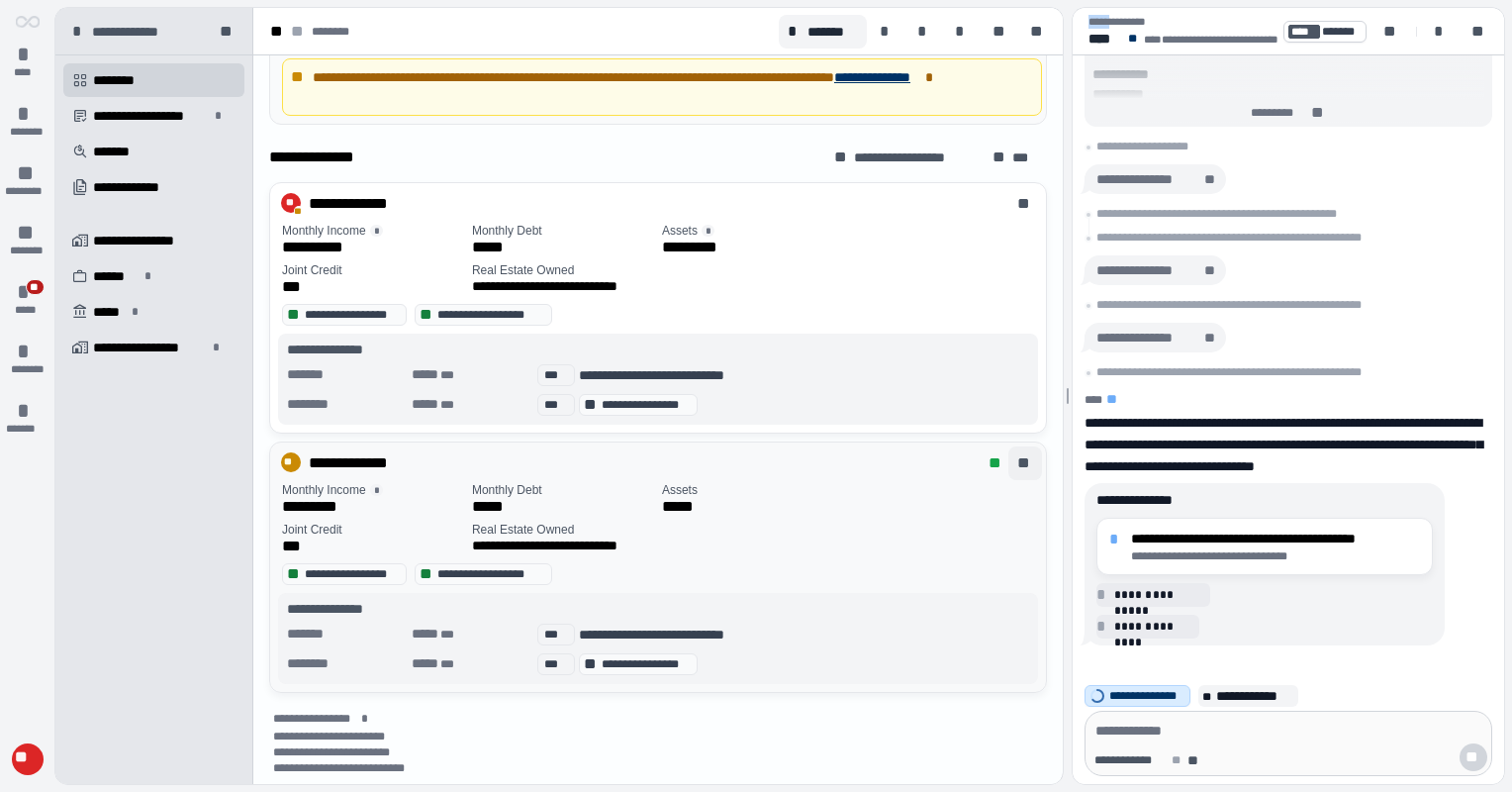 click on "**" at bounding box center (1025, 463) 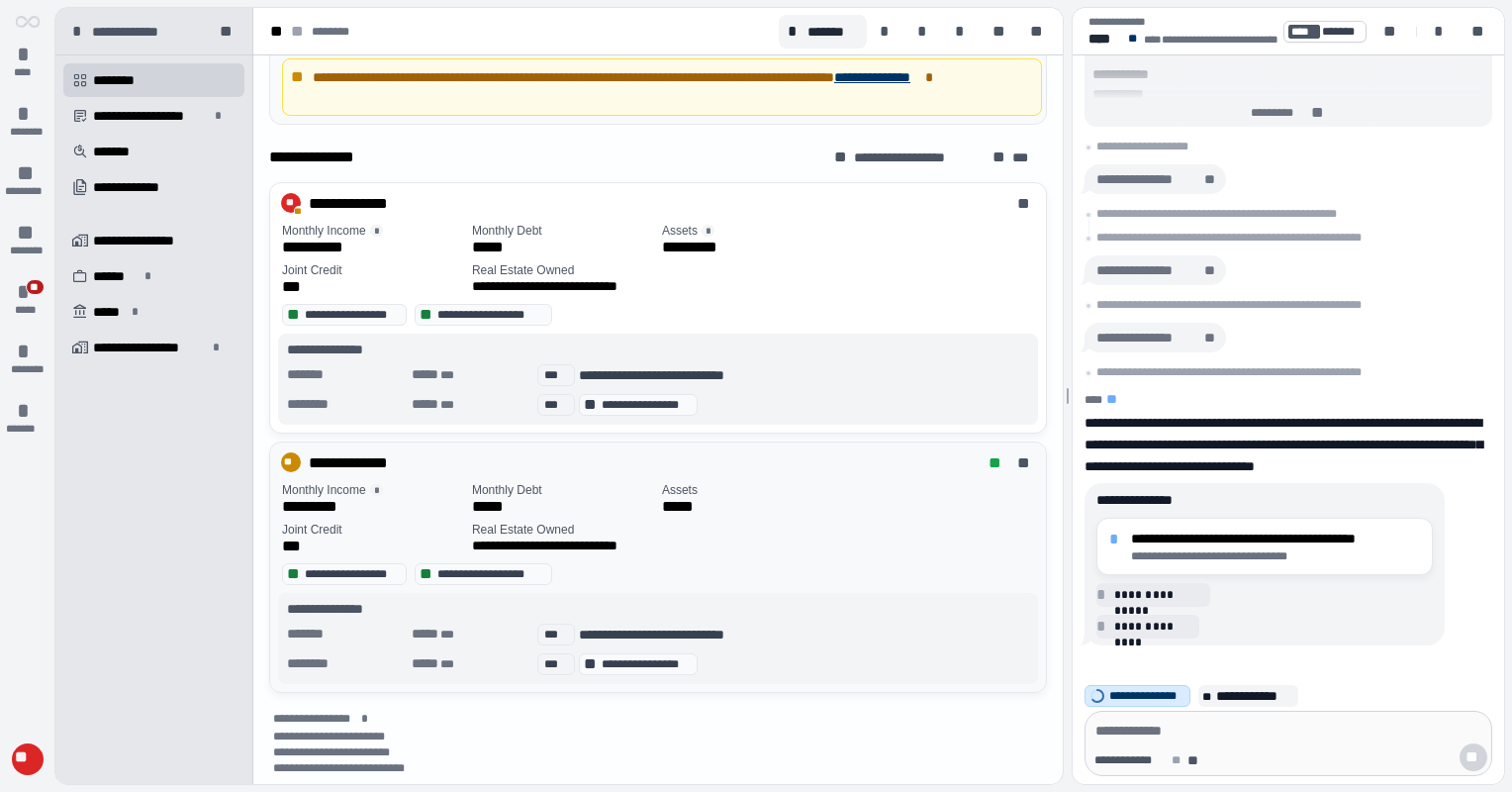 click on "**********" at bounding box center (658, 545) 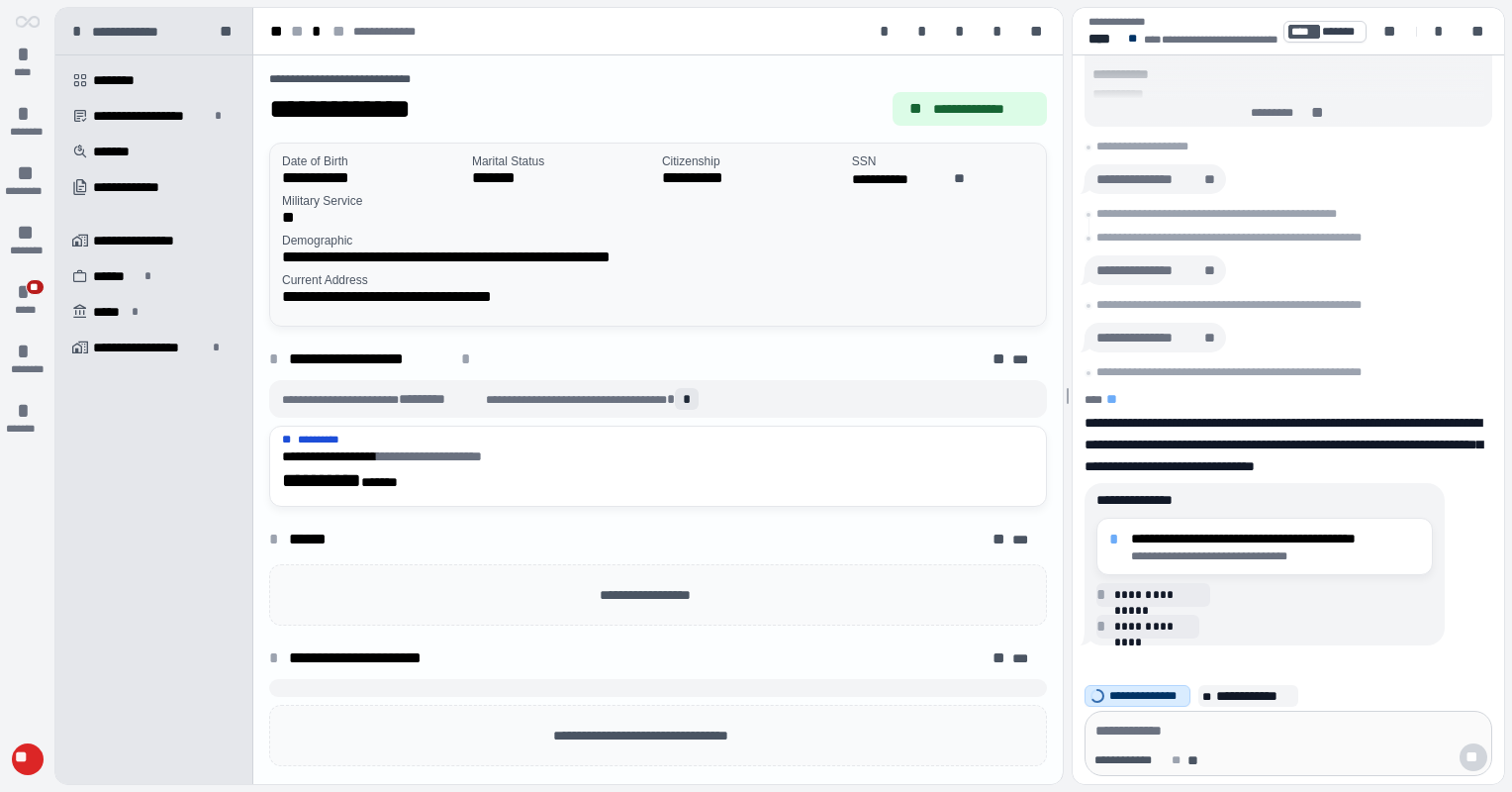click on "**********" at bounding box center (658, 257) 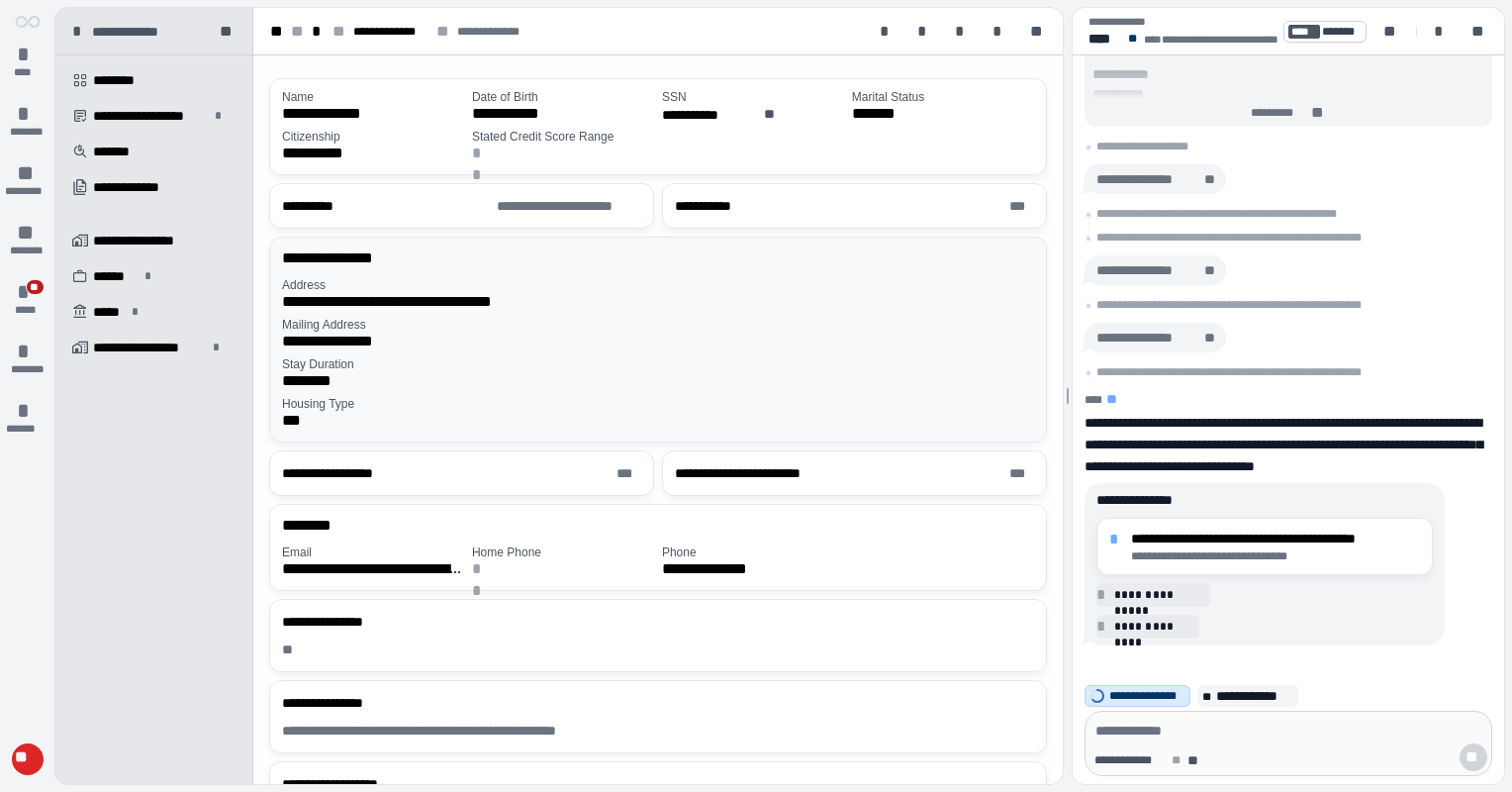 scroll, scrollTop: 99, scrollLeft: 0, axis: vertical 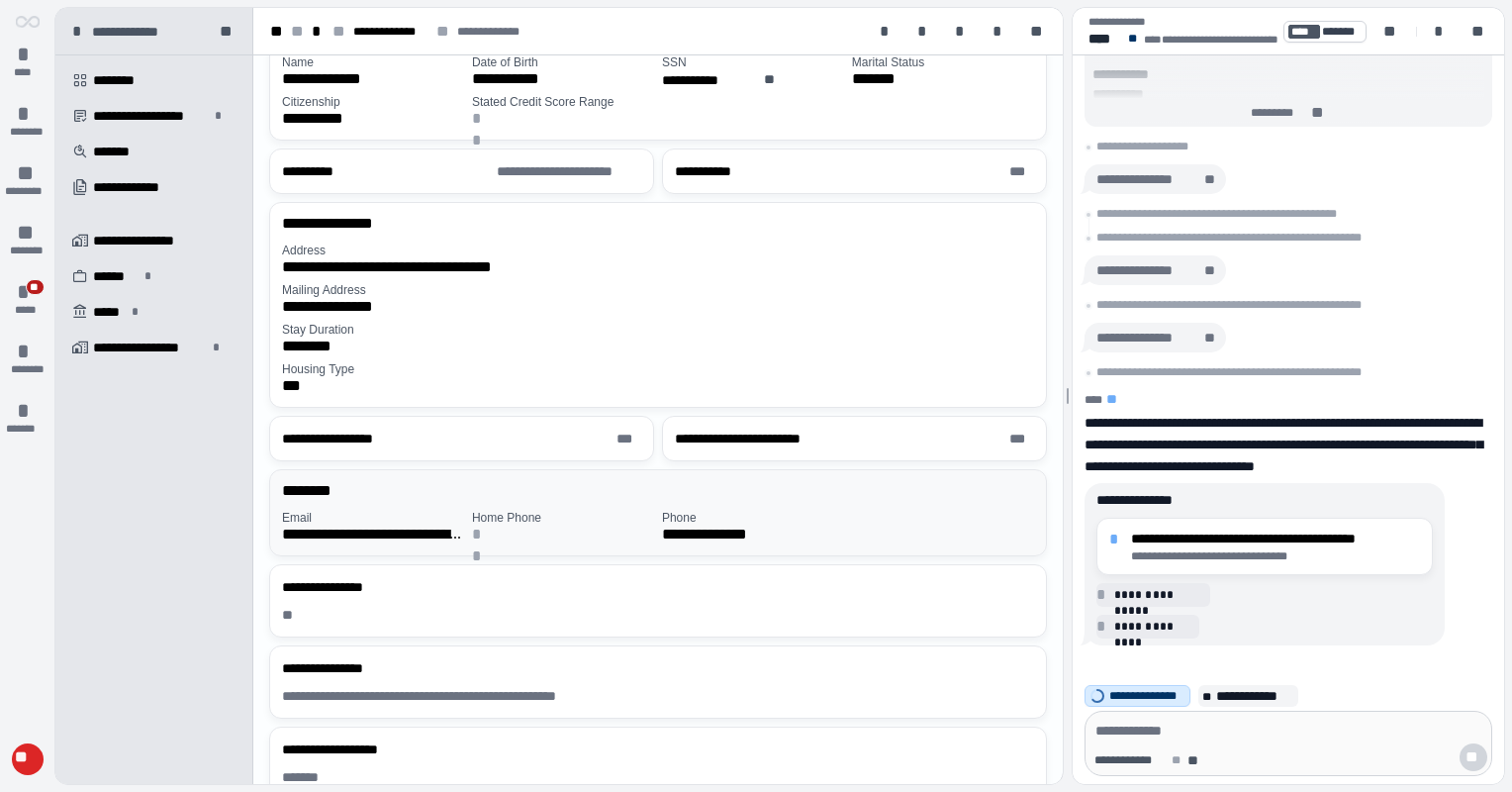 click on "**********" at bounding box center (373, 535) 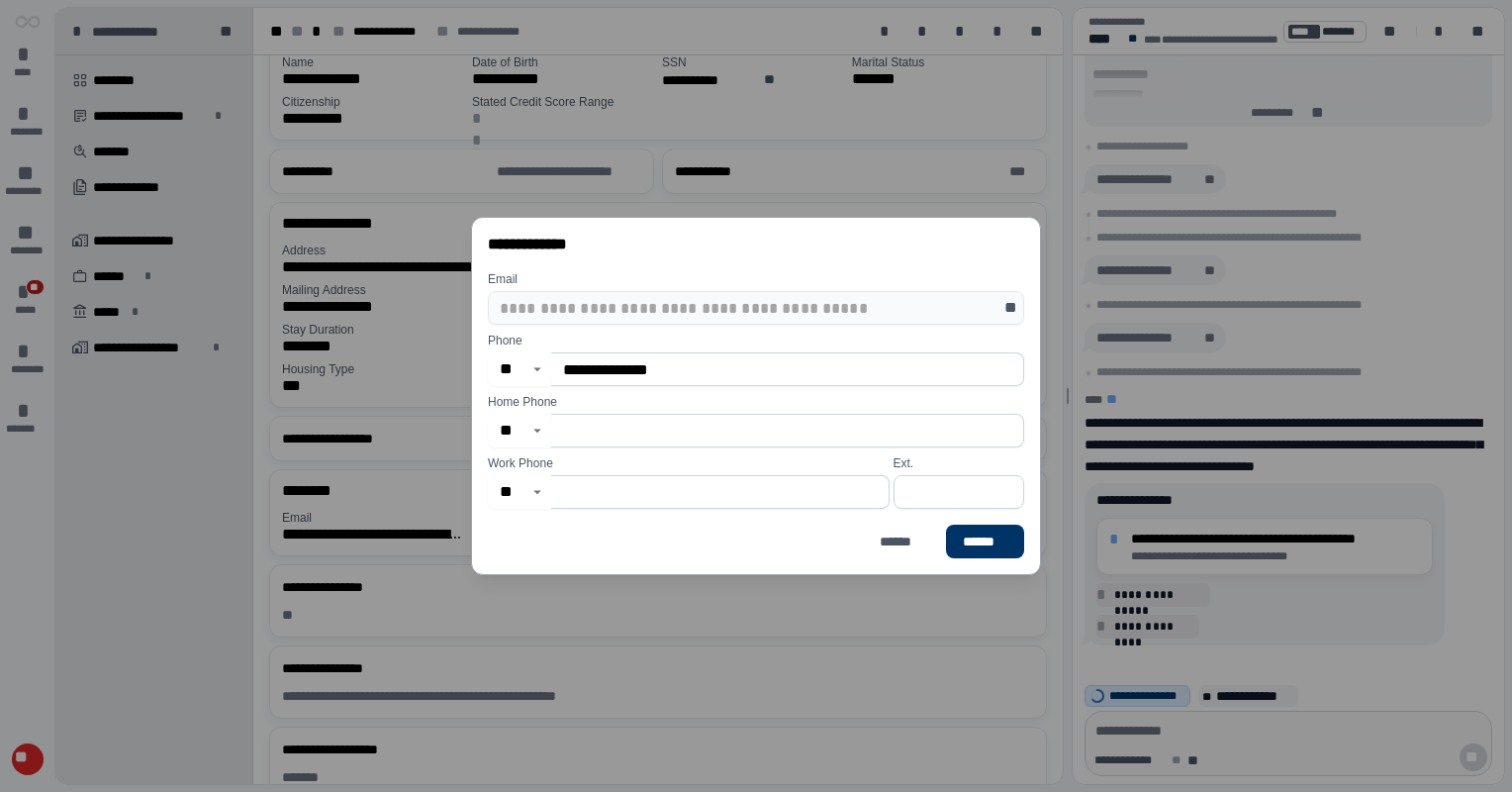 click on "**********" at bounding box center [750, 308] 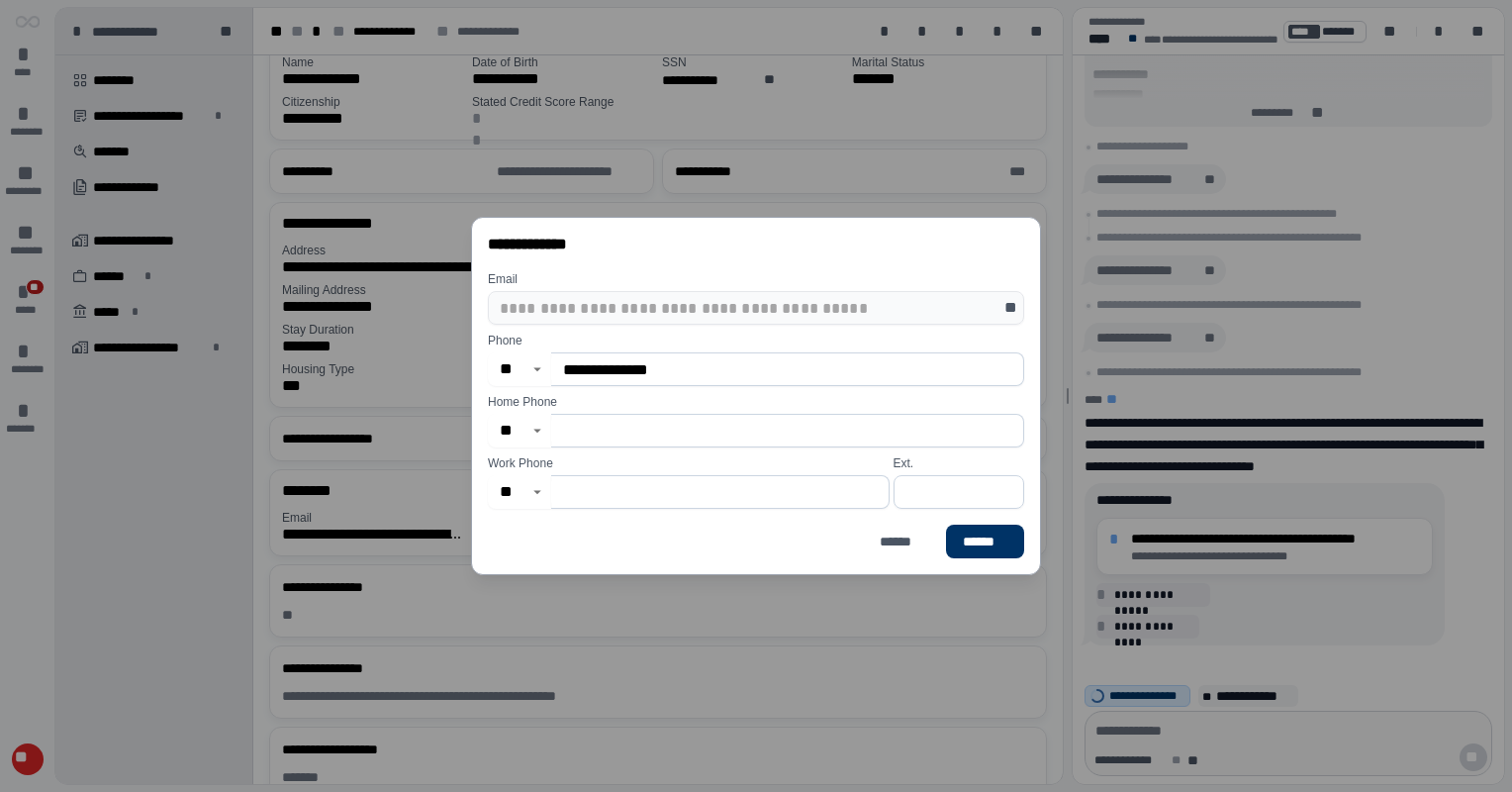 drag, startPoint x: 872, startPoint y: 306, endPoint x: 491, endPoint y: 371, distance: 386.50485 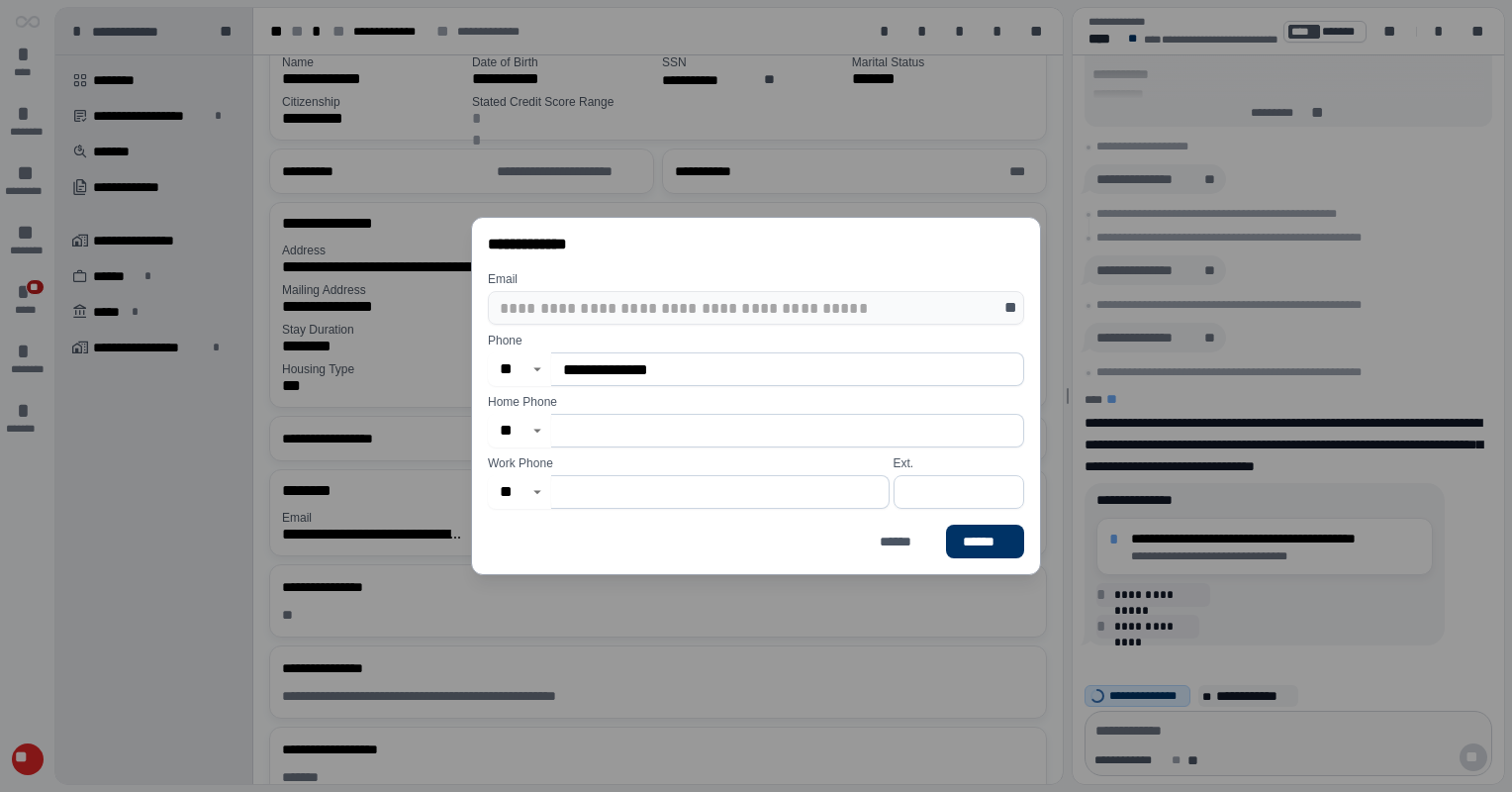 click on "**********" at bounding box center [760, 390] 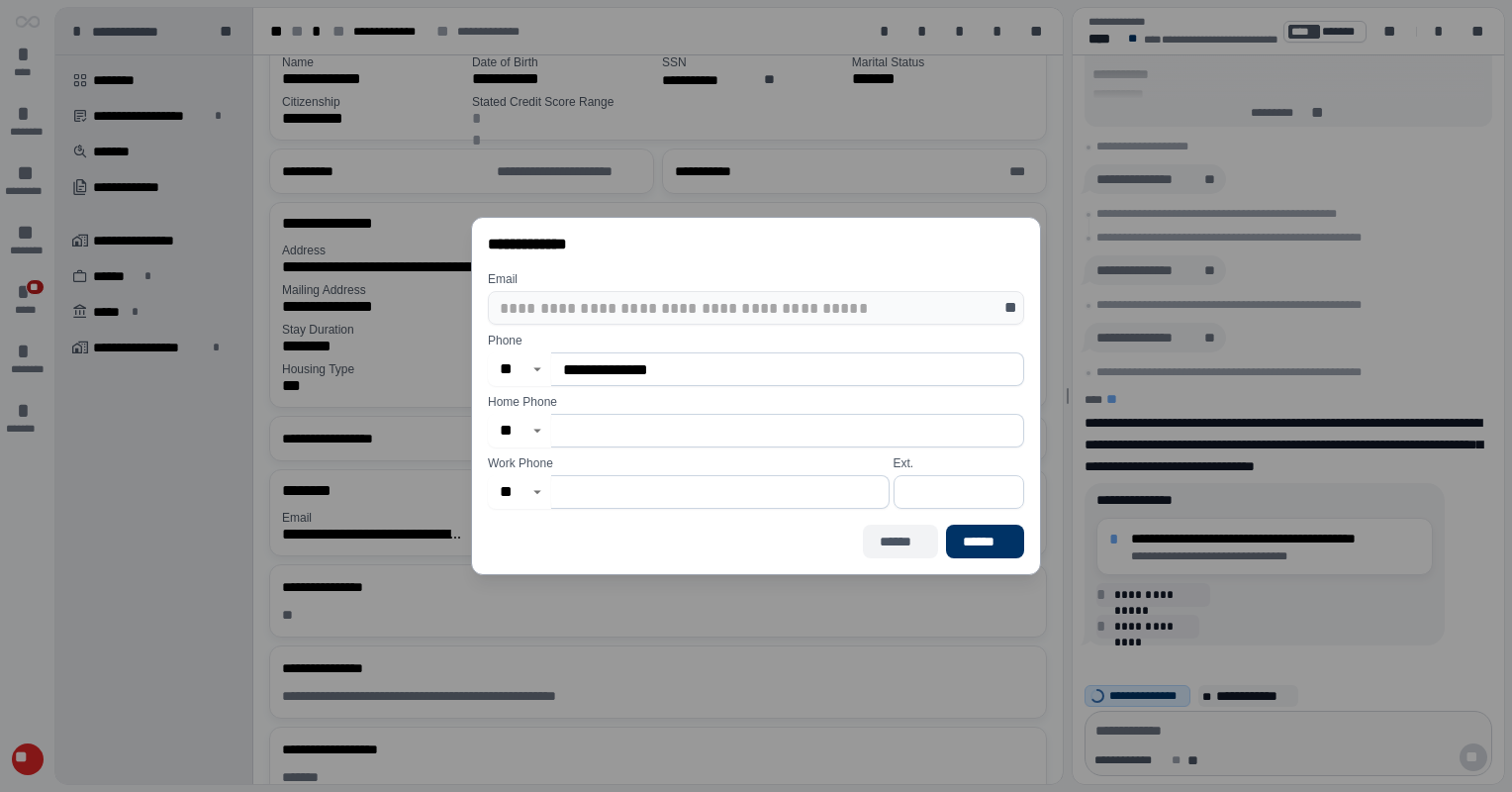 click on "******" at bounding box center (900, 542) 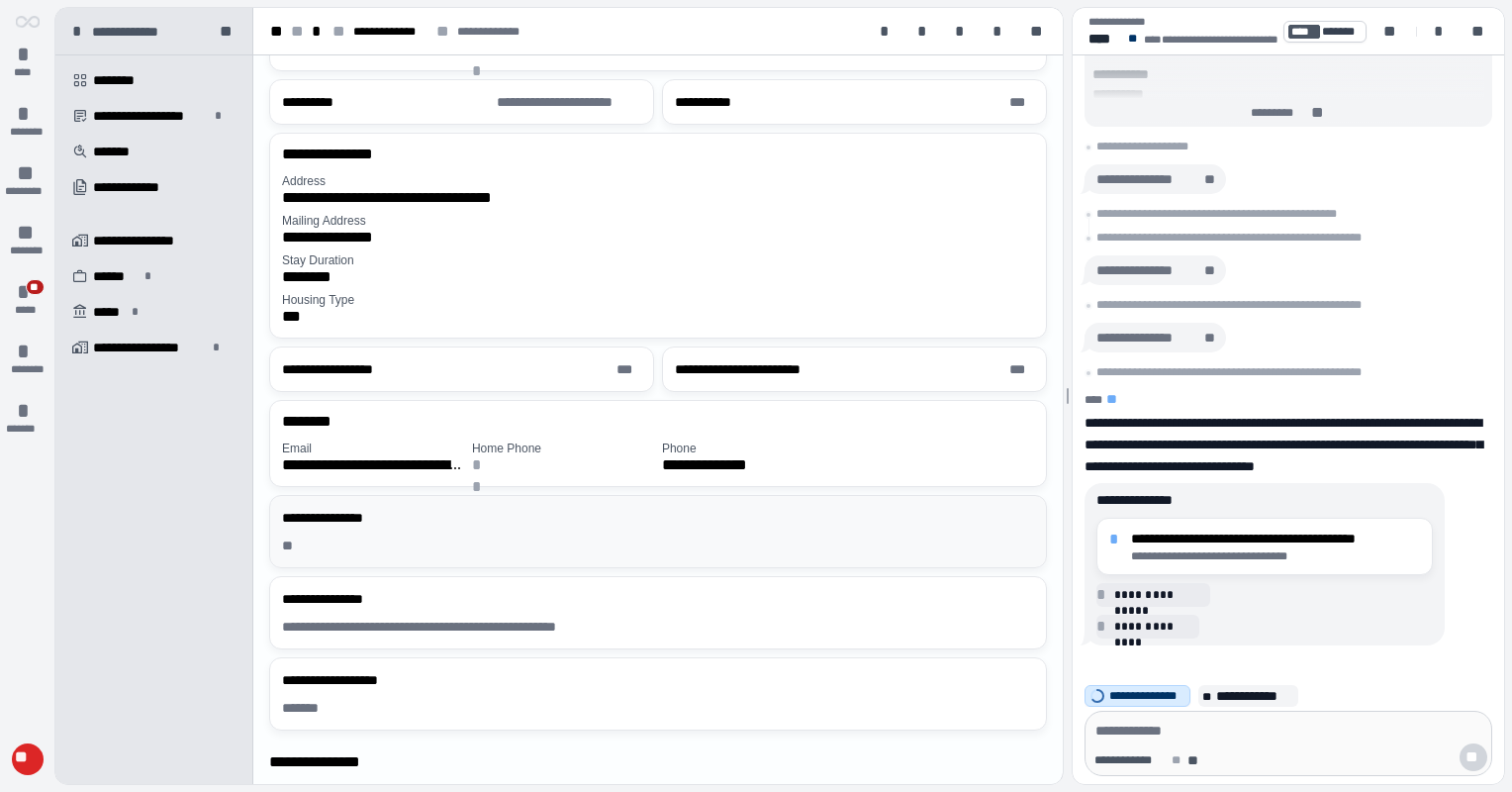 scroll, scrollTop: 198, scrollLeft: 0, axis: vertical 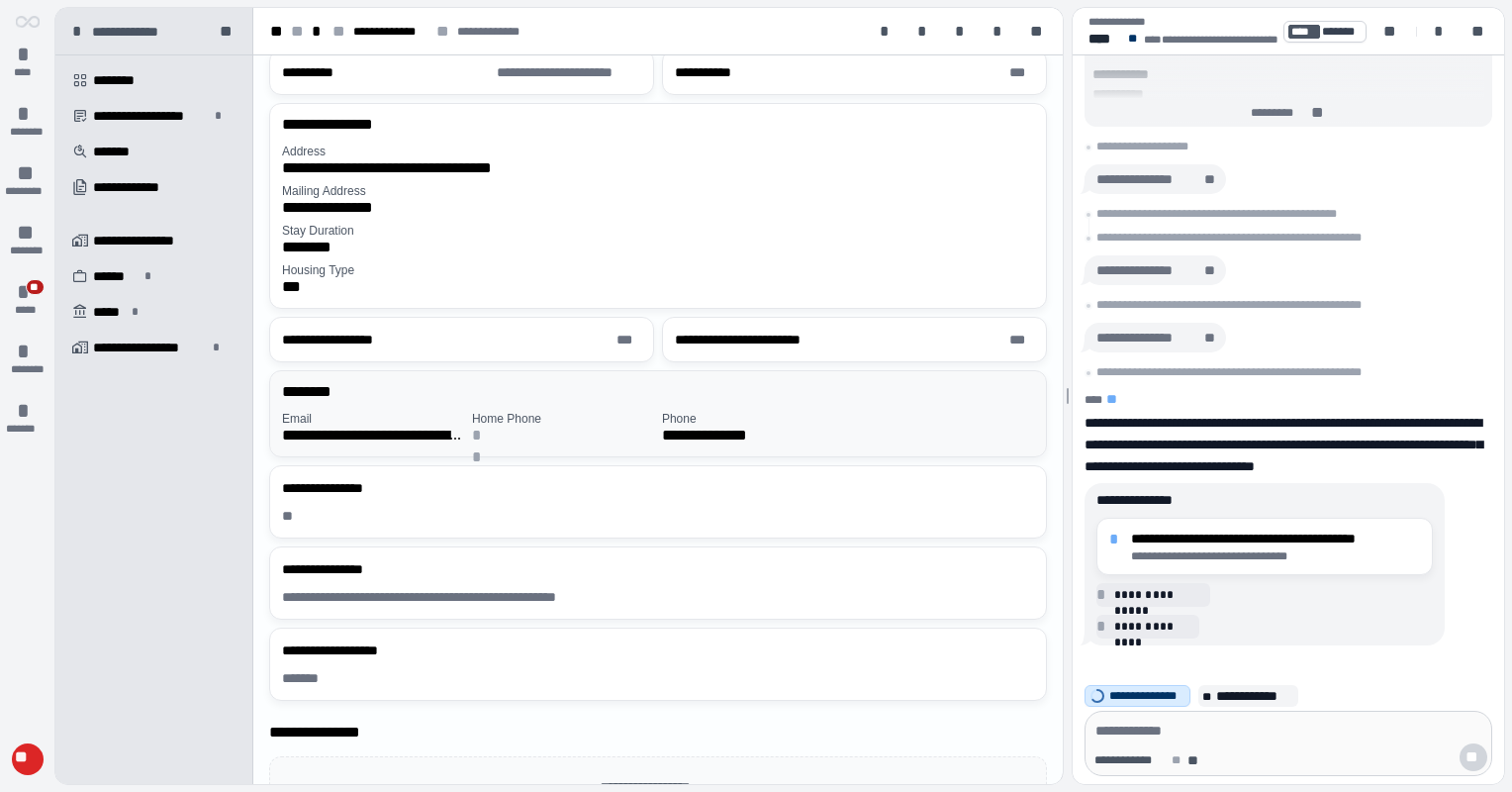 click on "********" at bounding box center [662, 392] 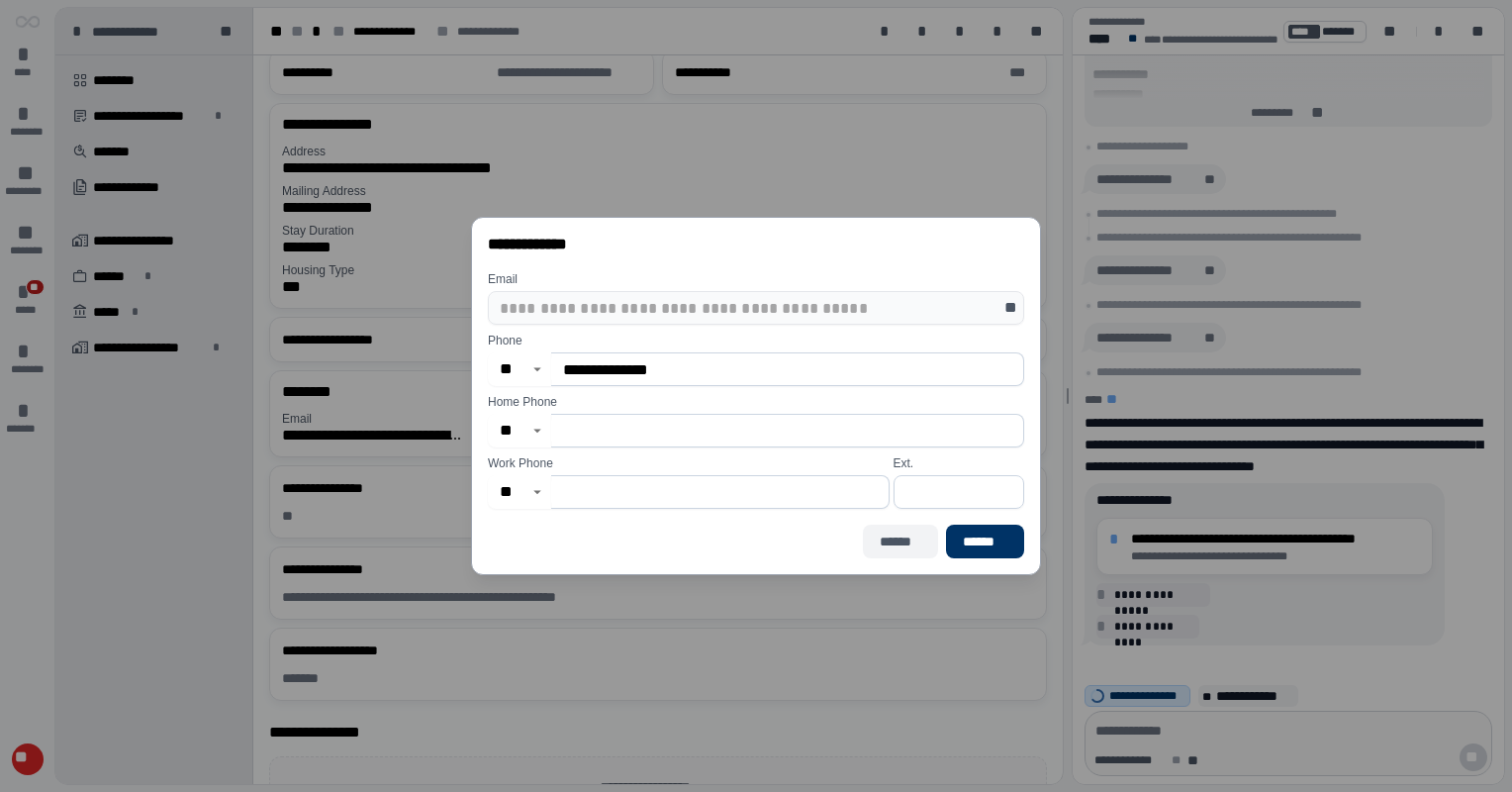 click on "******" at bounding box center (900, 542) 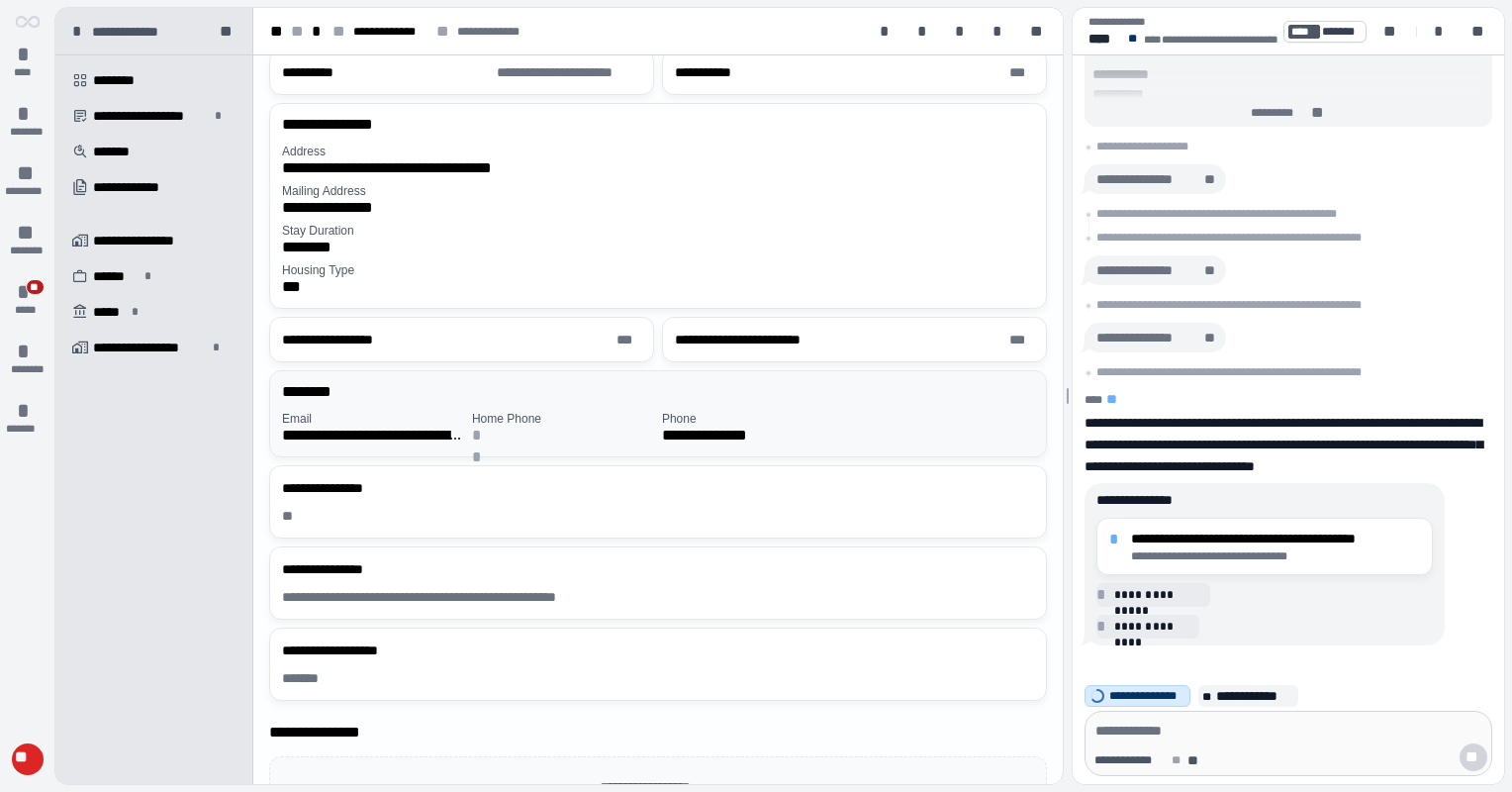 scroll, scrollTop: 0, scrollLeft: 0, axis: both 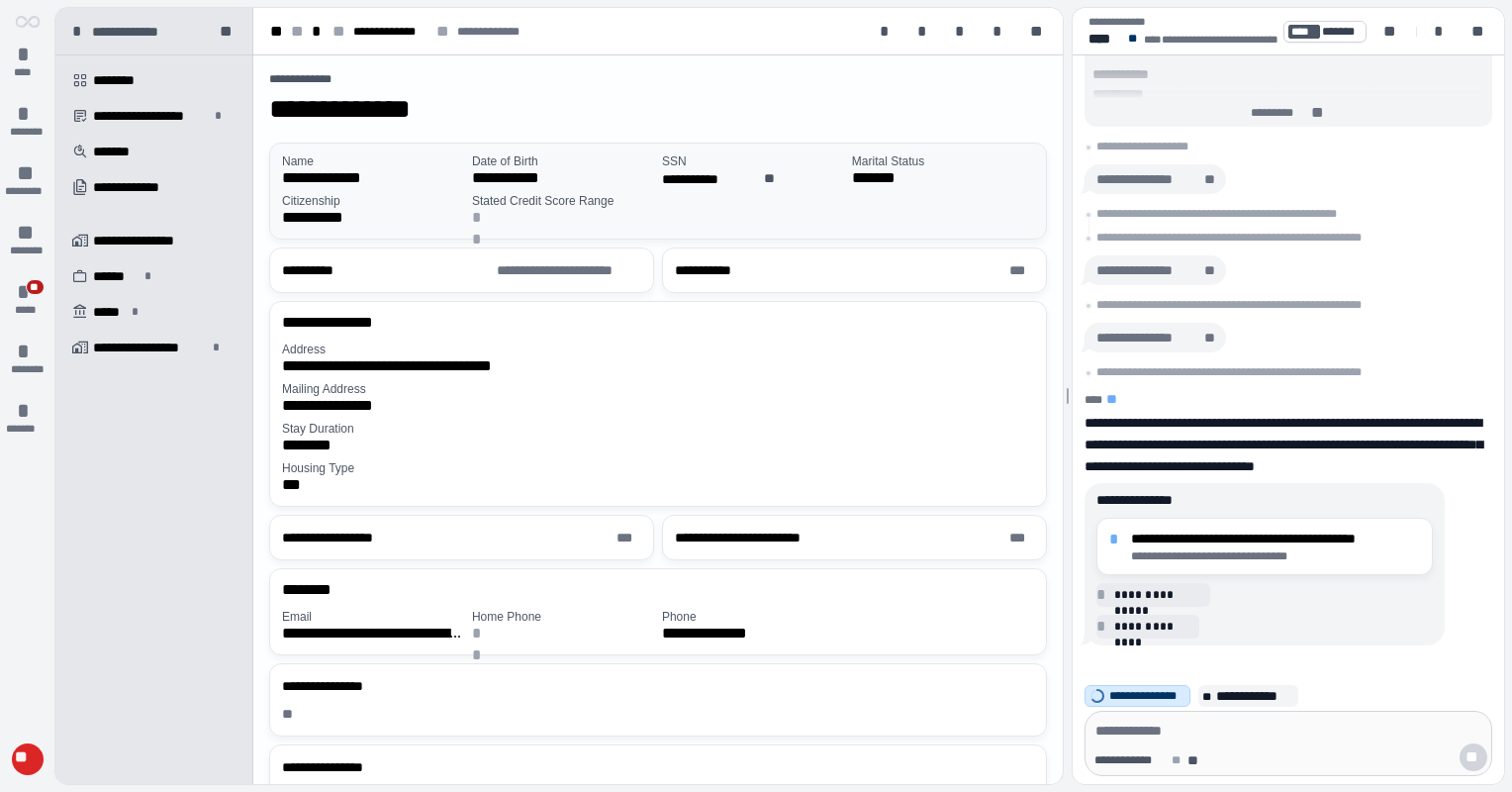 click on "**********" at bounding box center [658, 191] 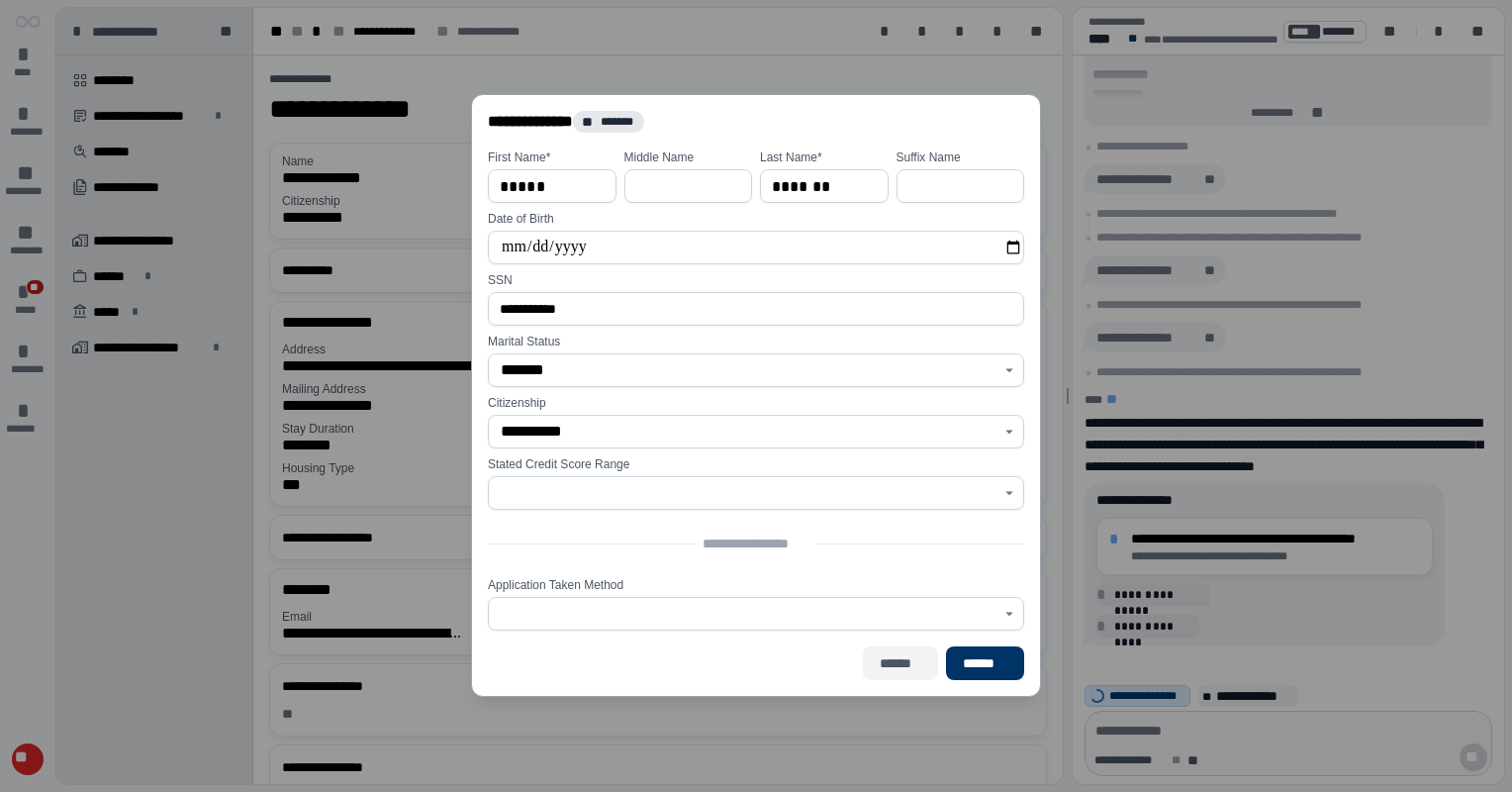 click on "******" at bounding box center (900, 664) 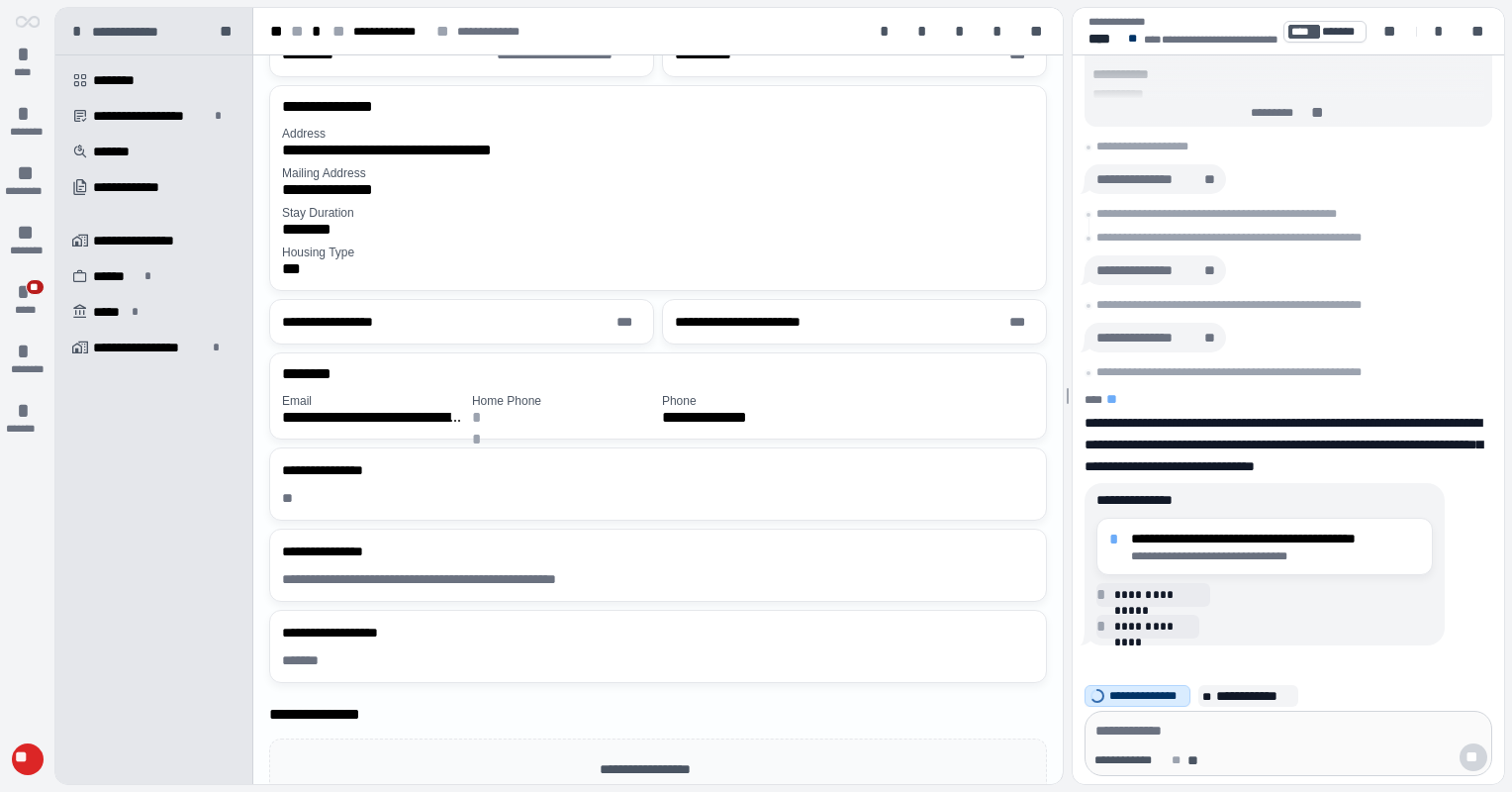 scroll, scrollTop: 99, scrollLeft: 0, axis: vertical 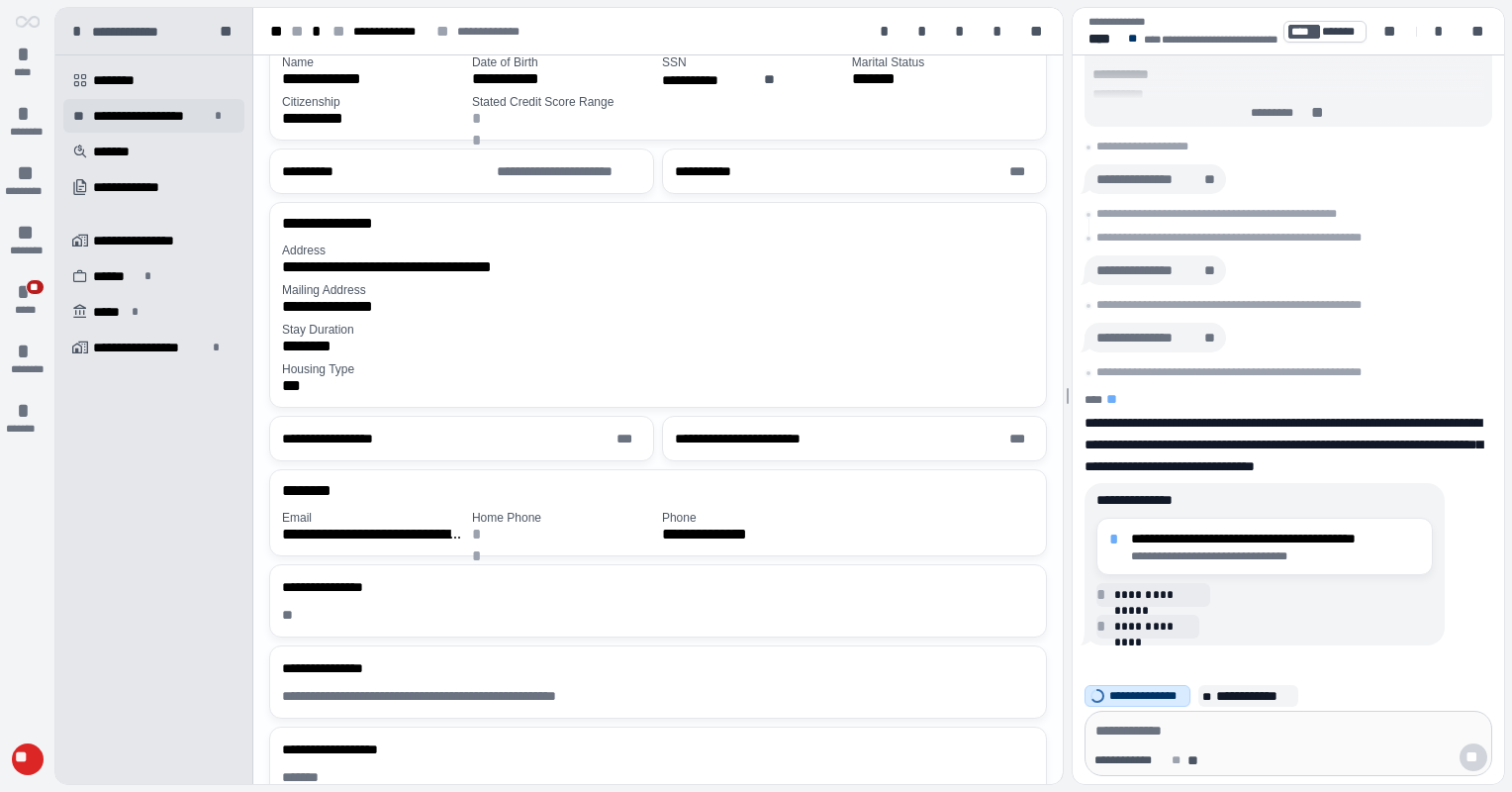 click on "**********" at bounding box center [150, 116] 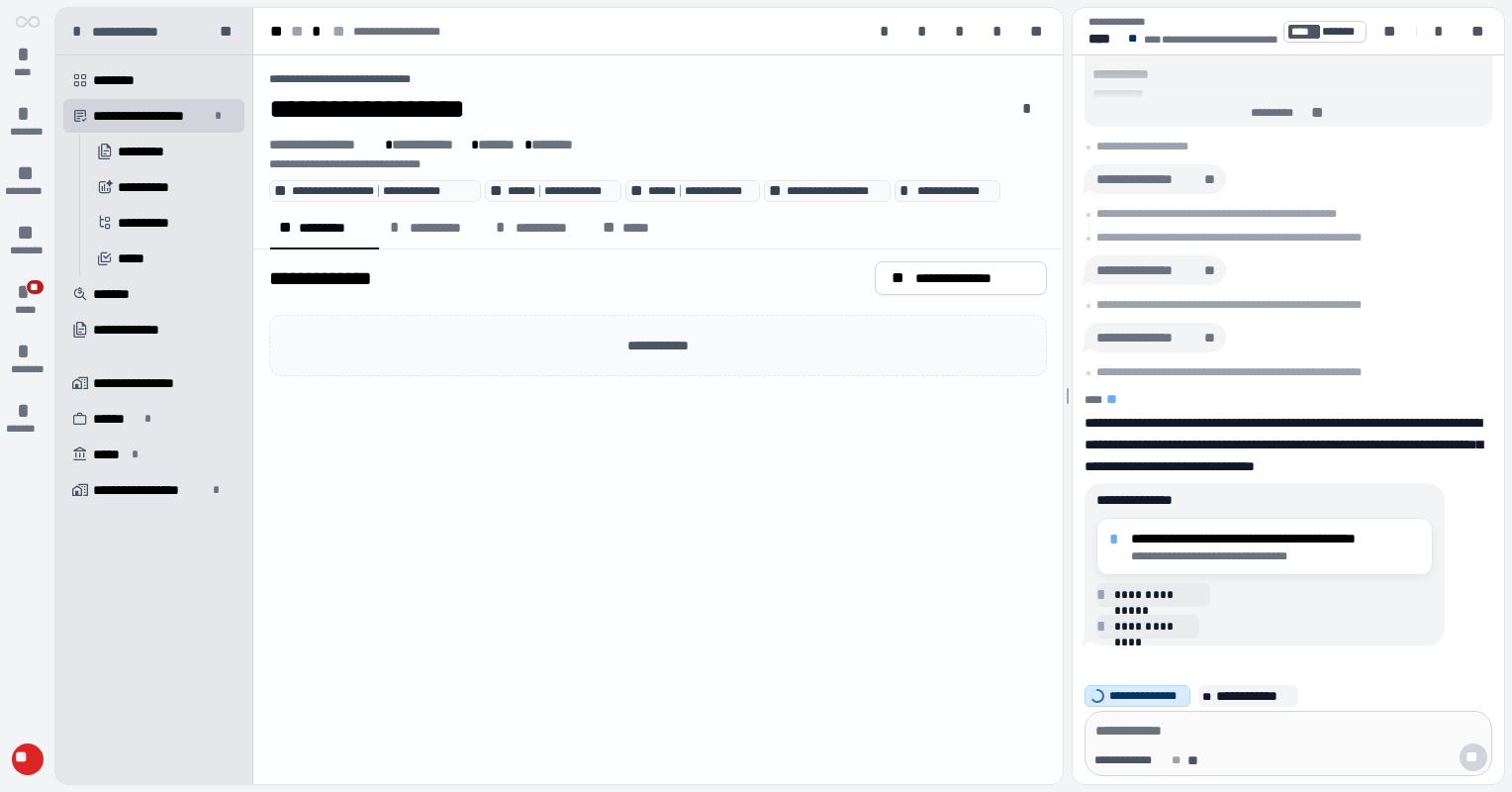 click on "**********" at bounding box center (658, 420) 